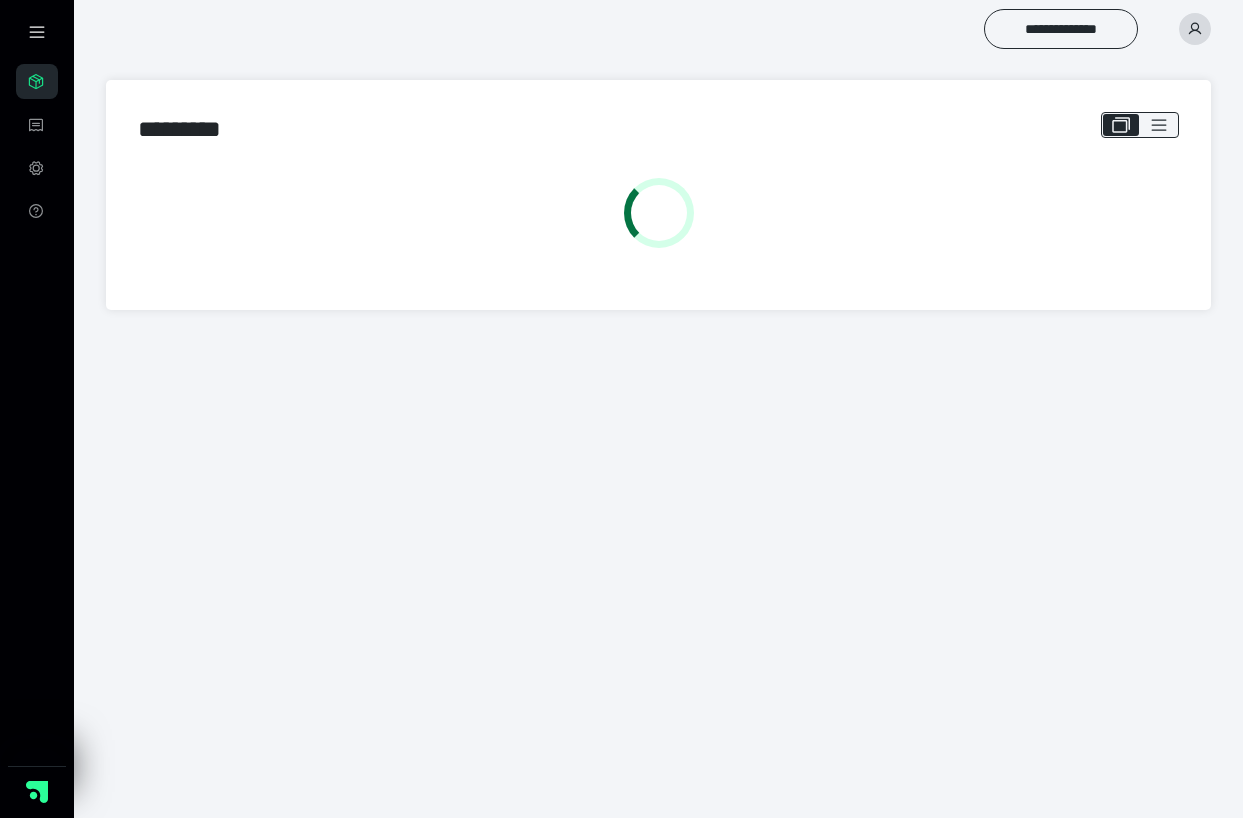 scroll, scrollTop: 0, scrollLeft: 0, axis: both 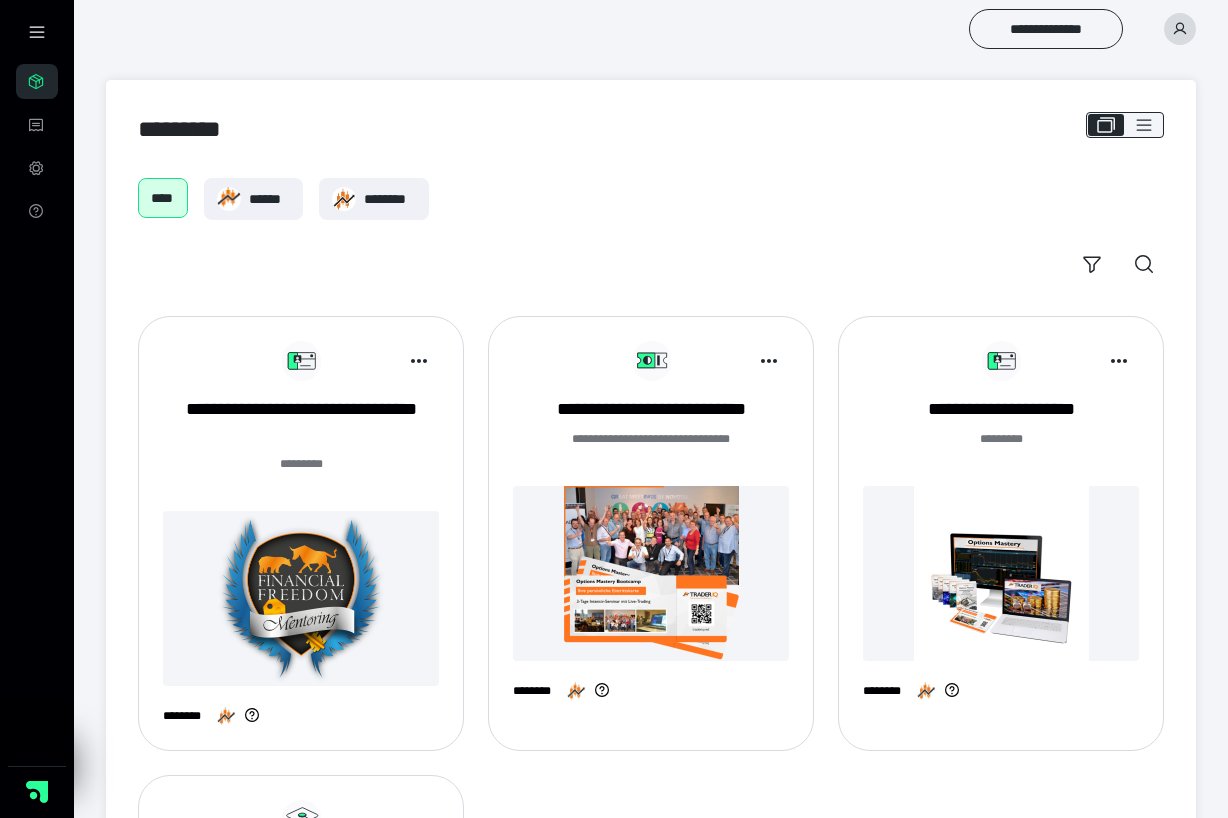 click at bounding box center (1001, 573) 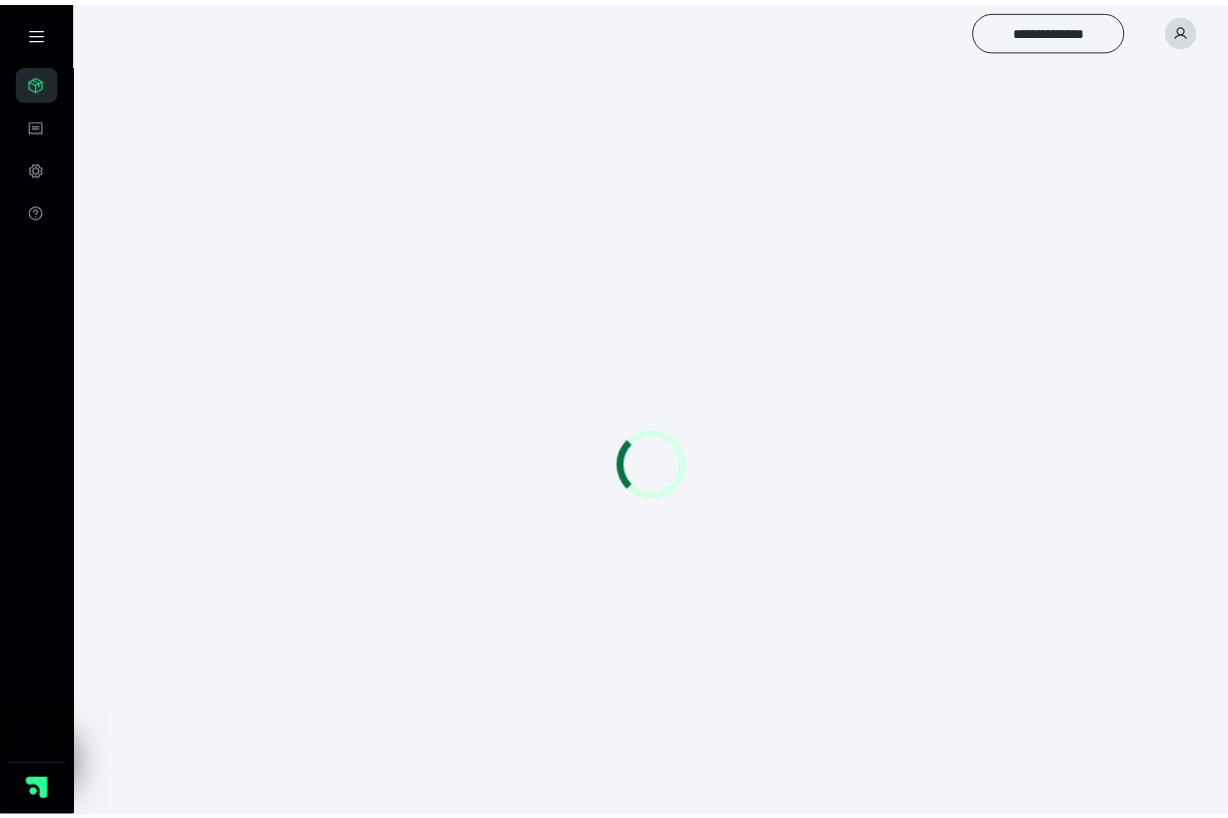 scroll, scrollTop: 0, scrollLeft: 0, axis: both 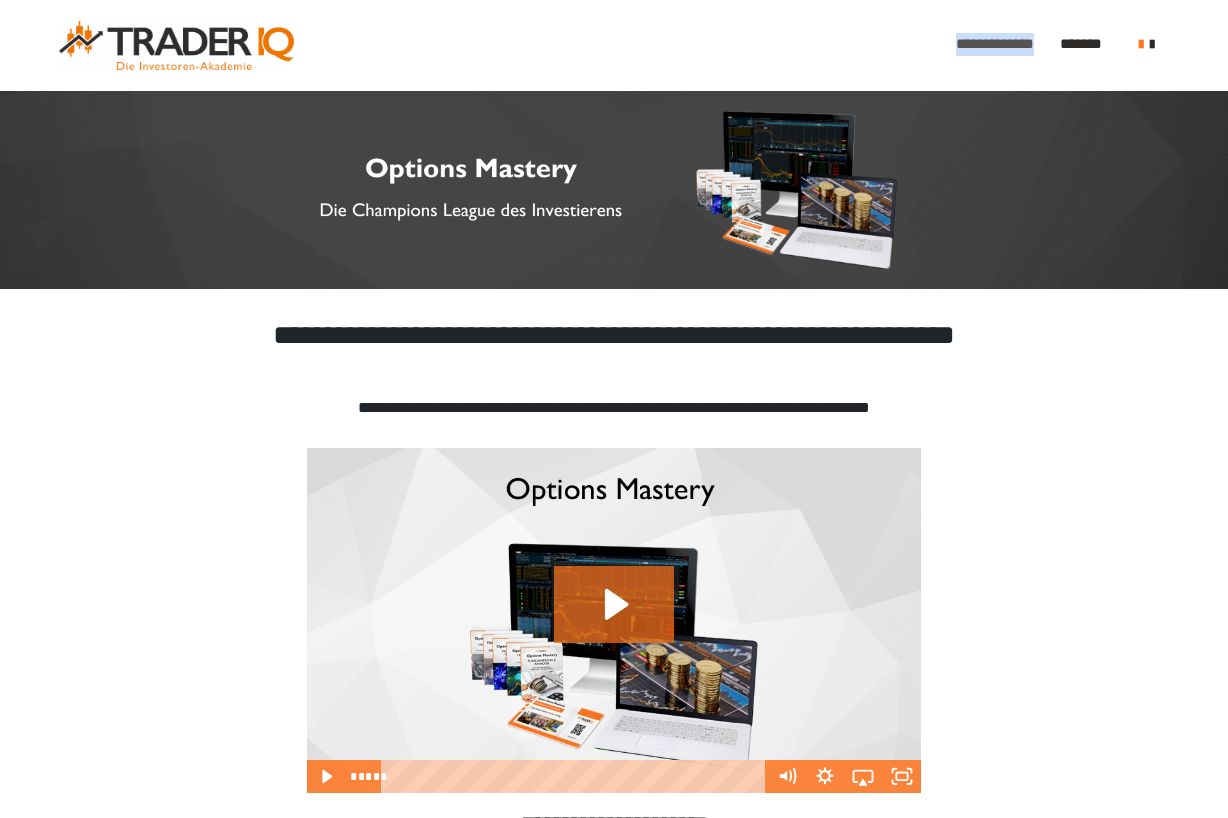 click on "**********" at bounding box center (998, 45) 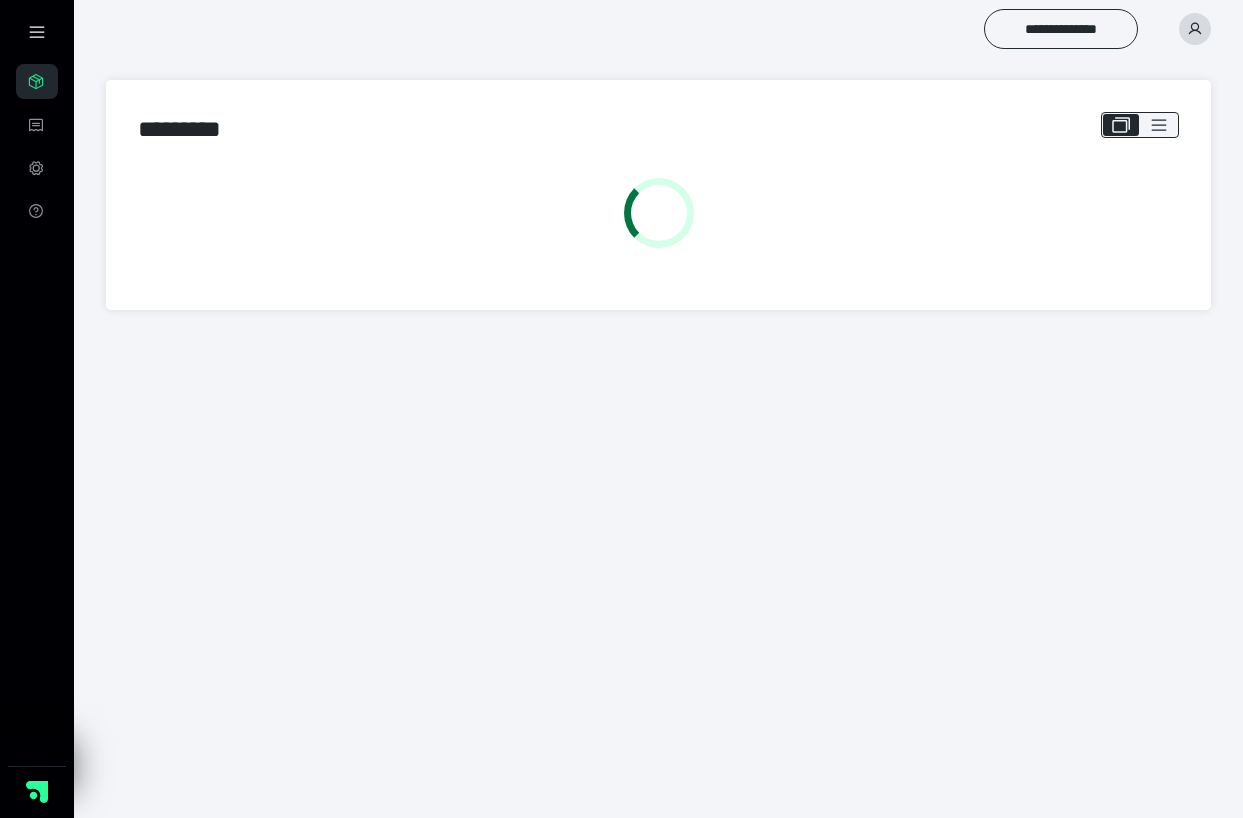 scroll, scrollTop: 0, scrollLeft: 0, axis: both 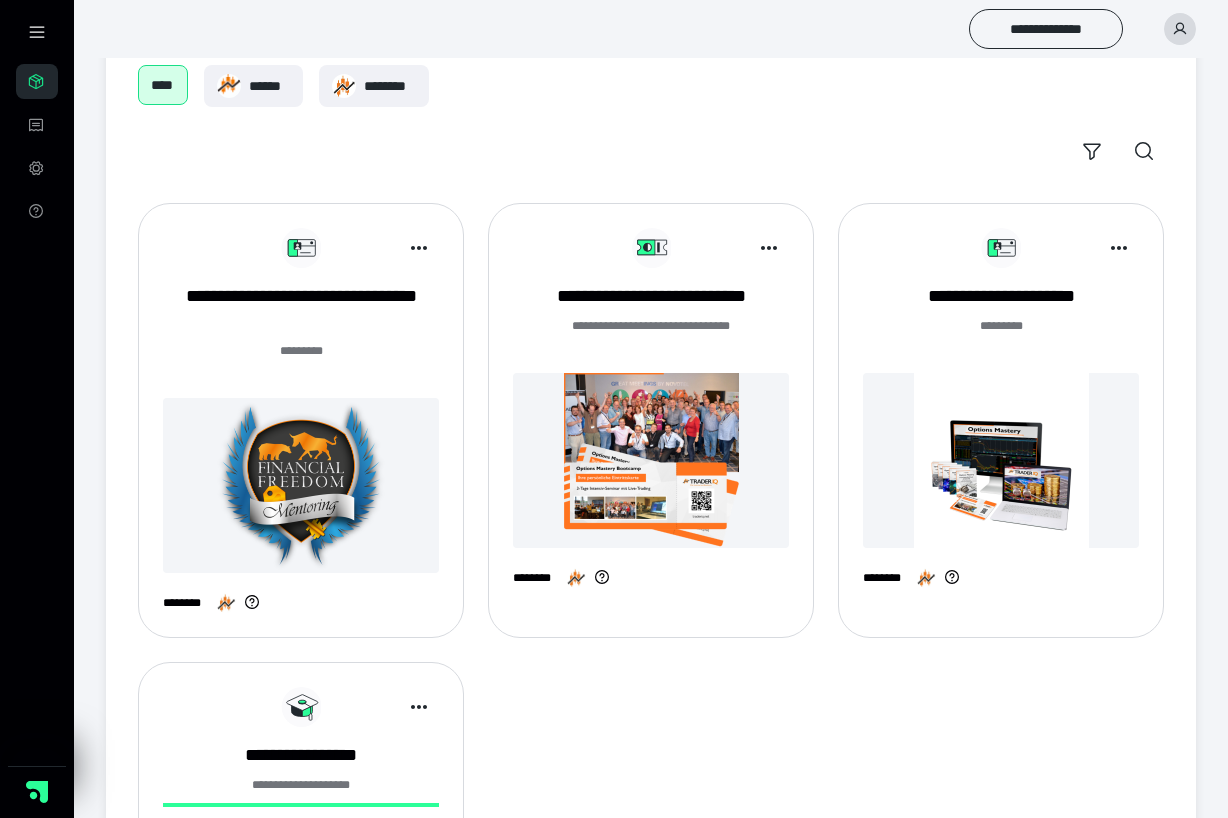 click at bounding box center (1001, 460) 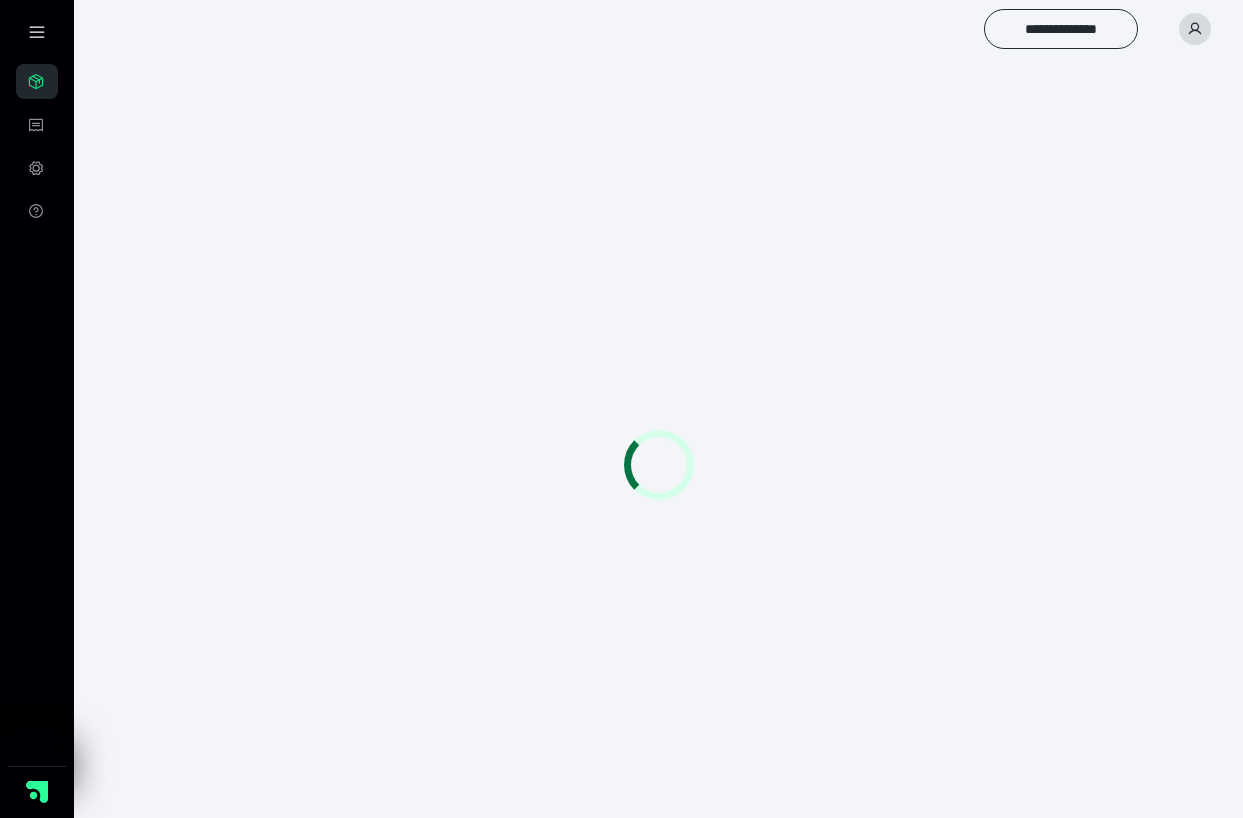 scroll, scrollTop: 0, scrollLeft: 0, axis: both 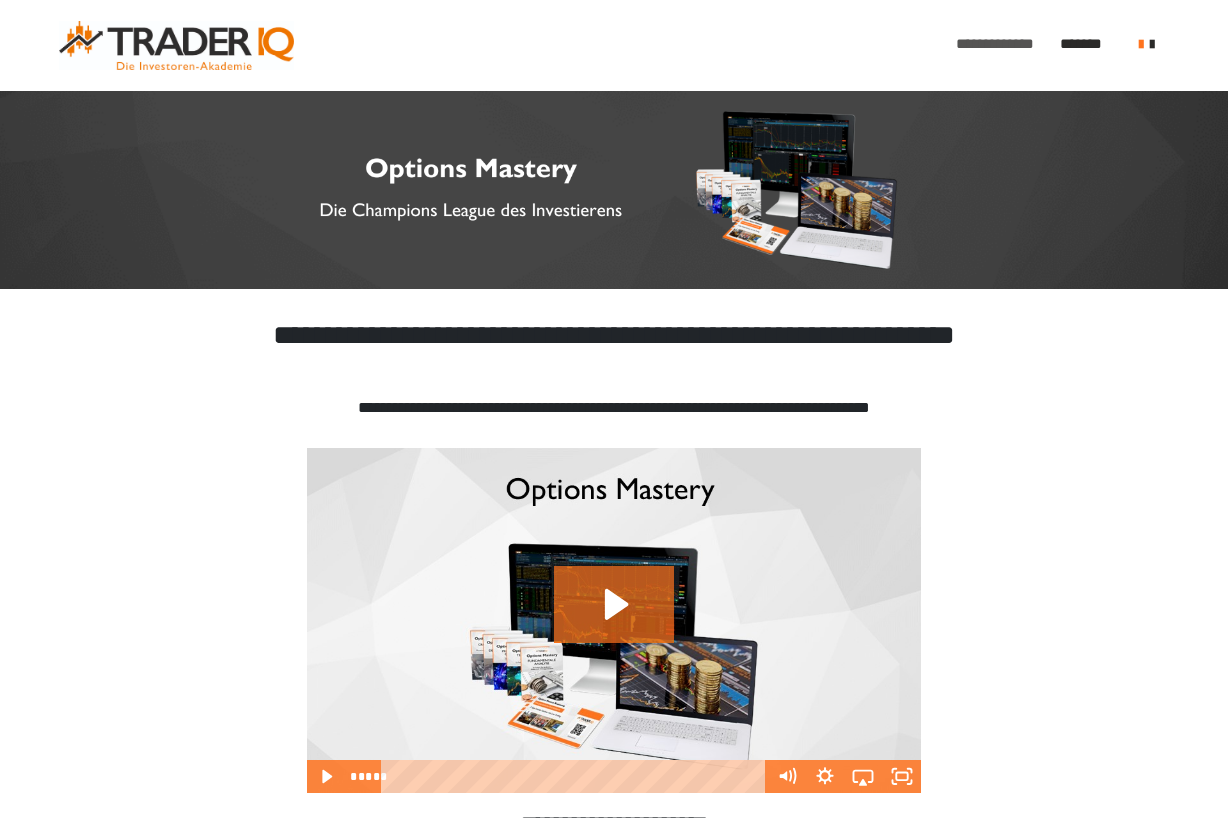 click on "**********" at bounding box center [998, 45] 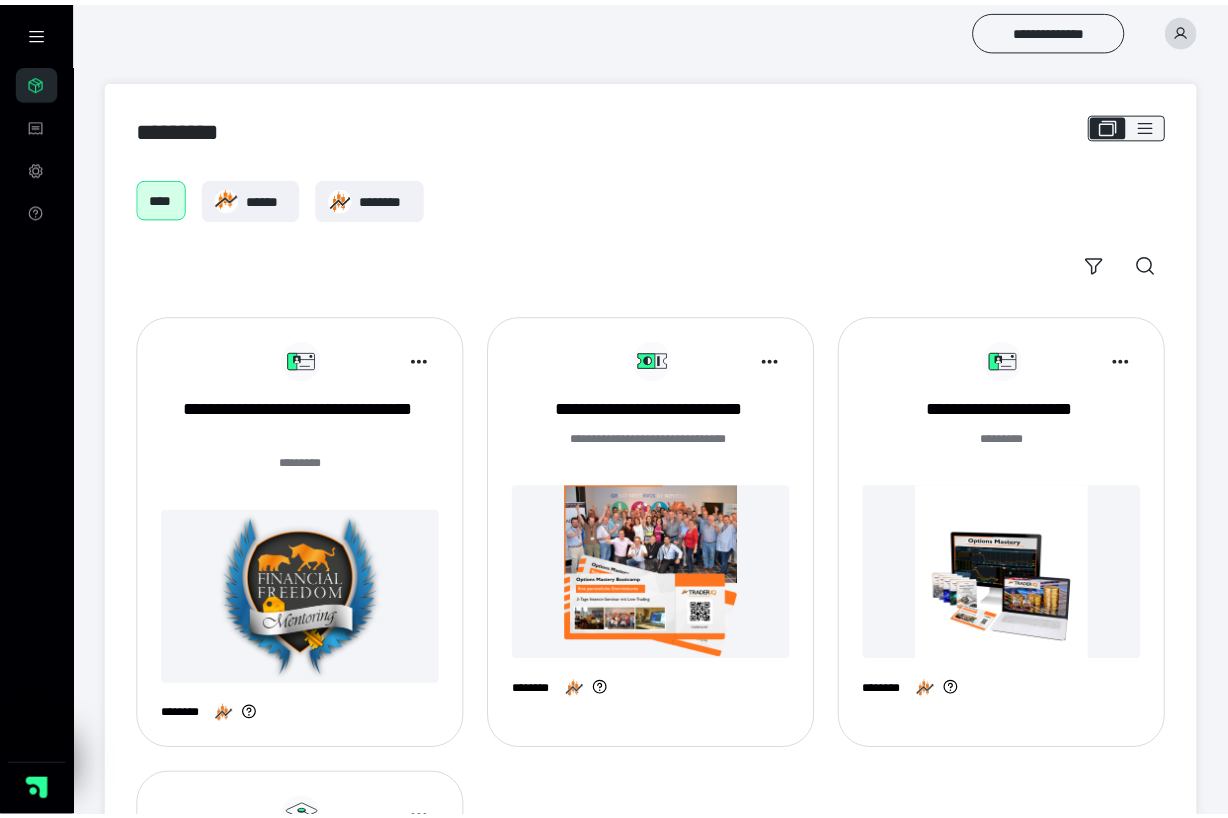scroll, scrollTop: 0, scrollLeft: 0, axis: both 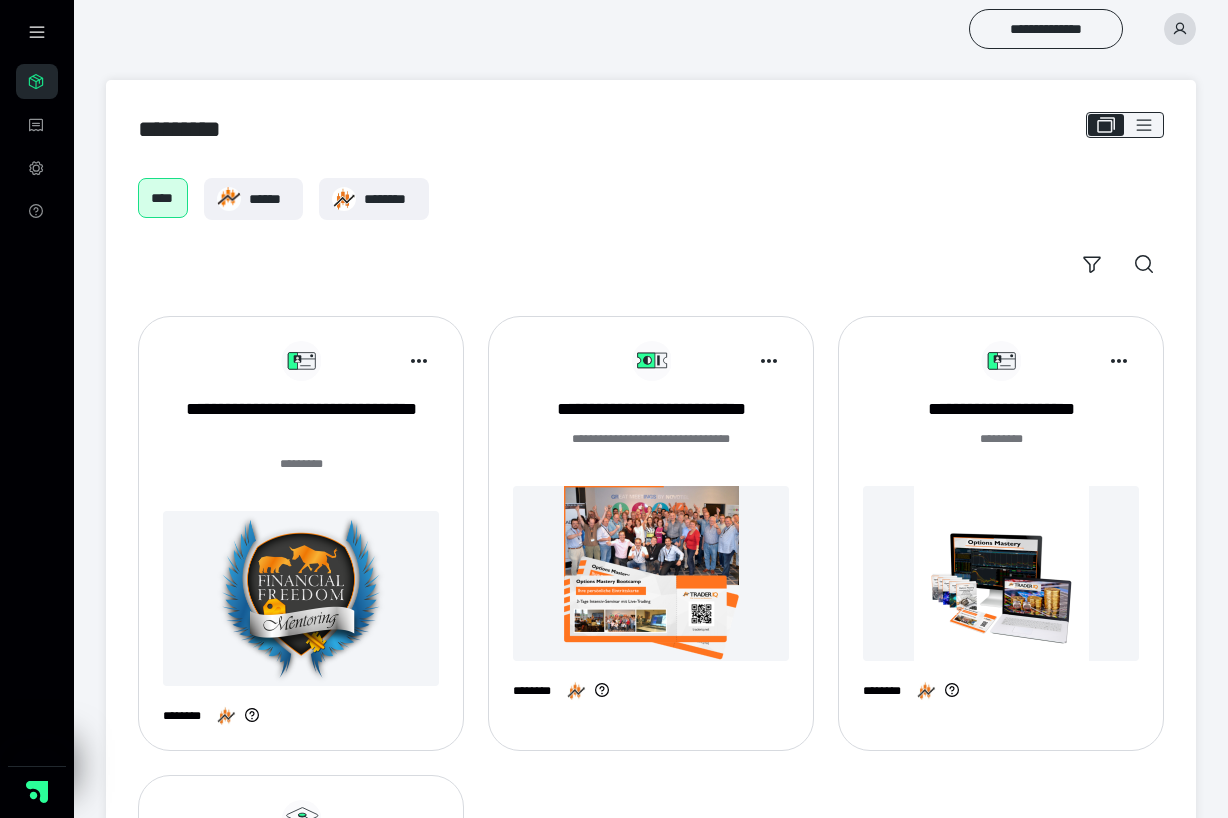 click at bounding box center [1001, 573] 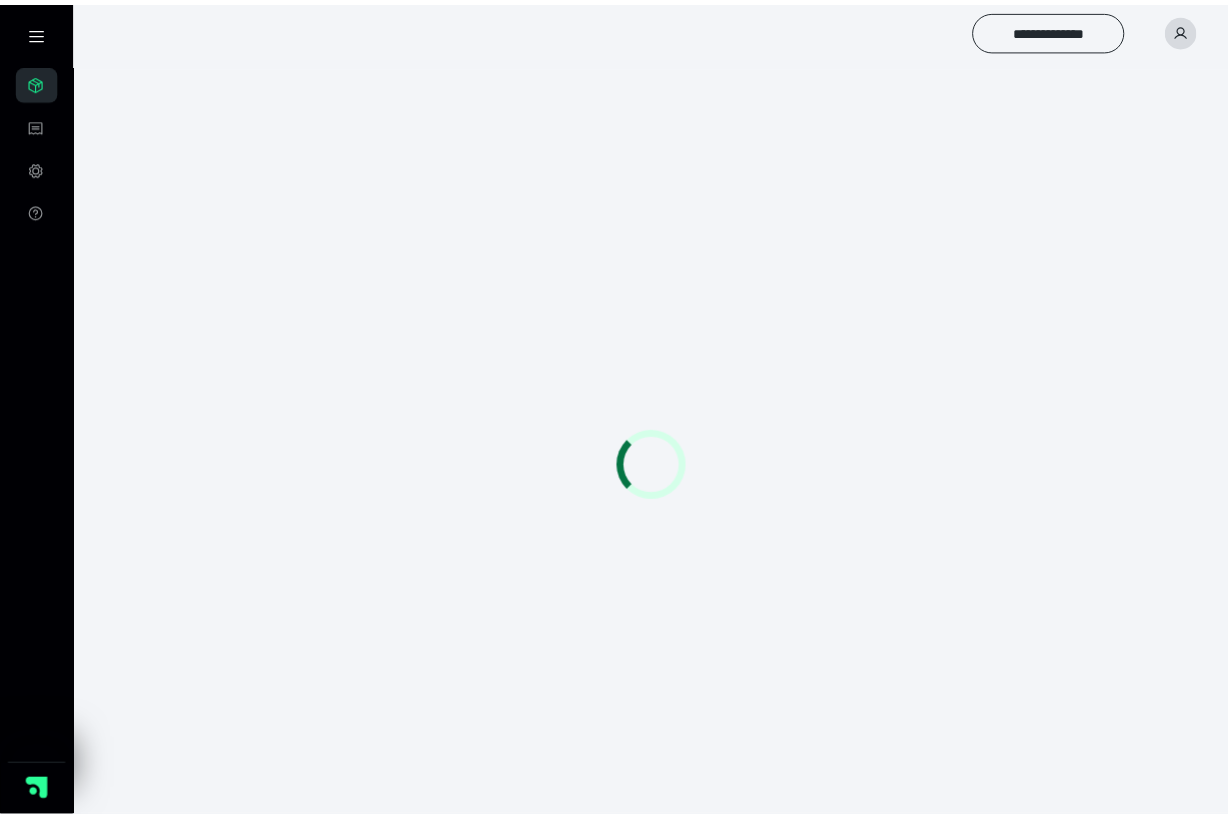scroll, scrollTop: 0, scrollLeft: 0, axis: both 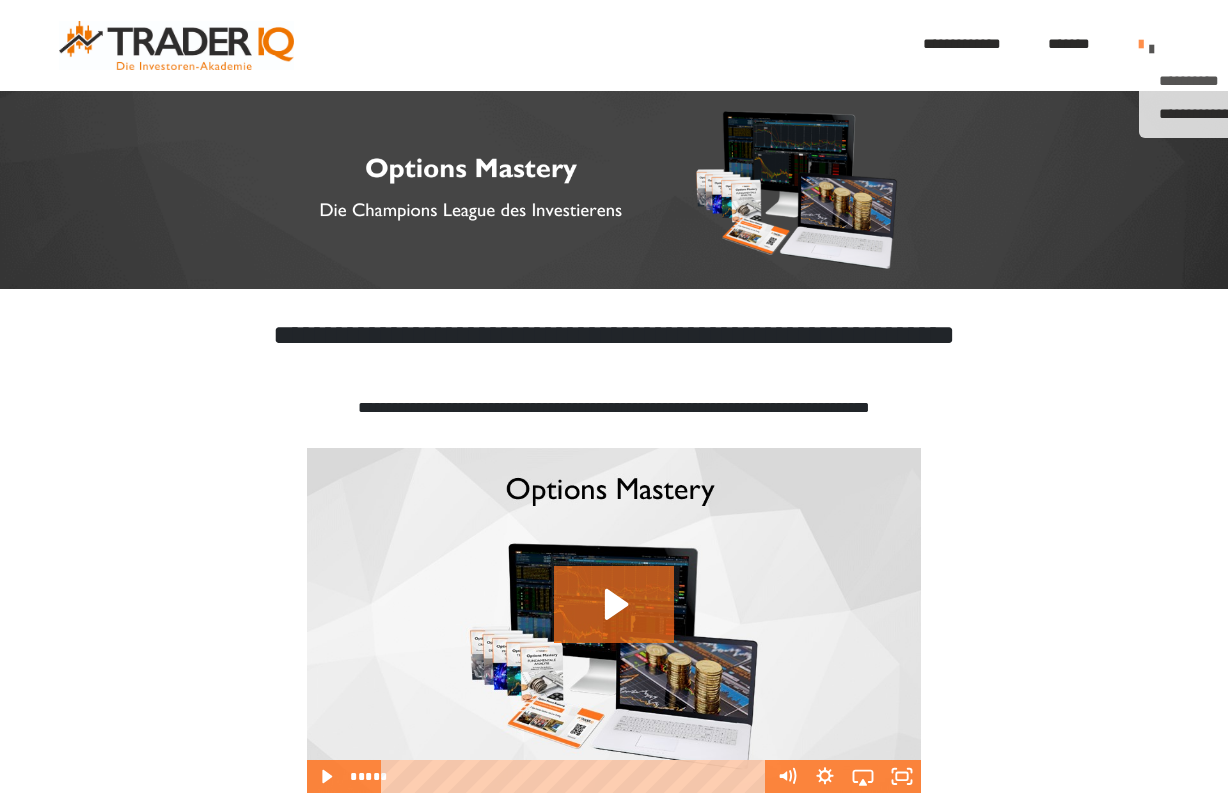 click at bounding box center (1141, 43) 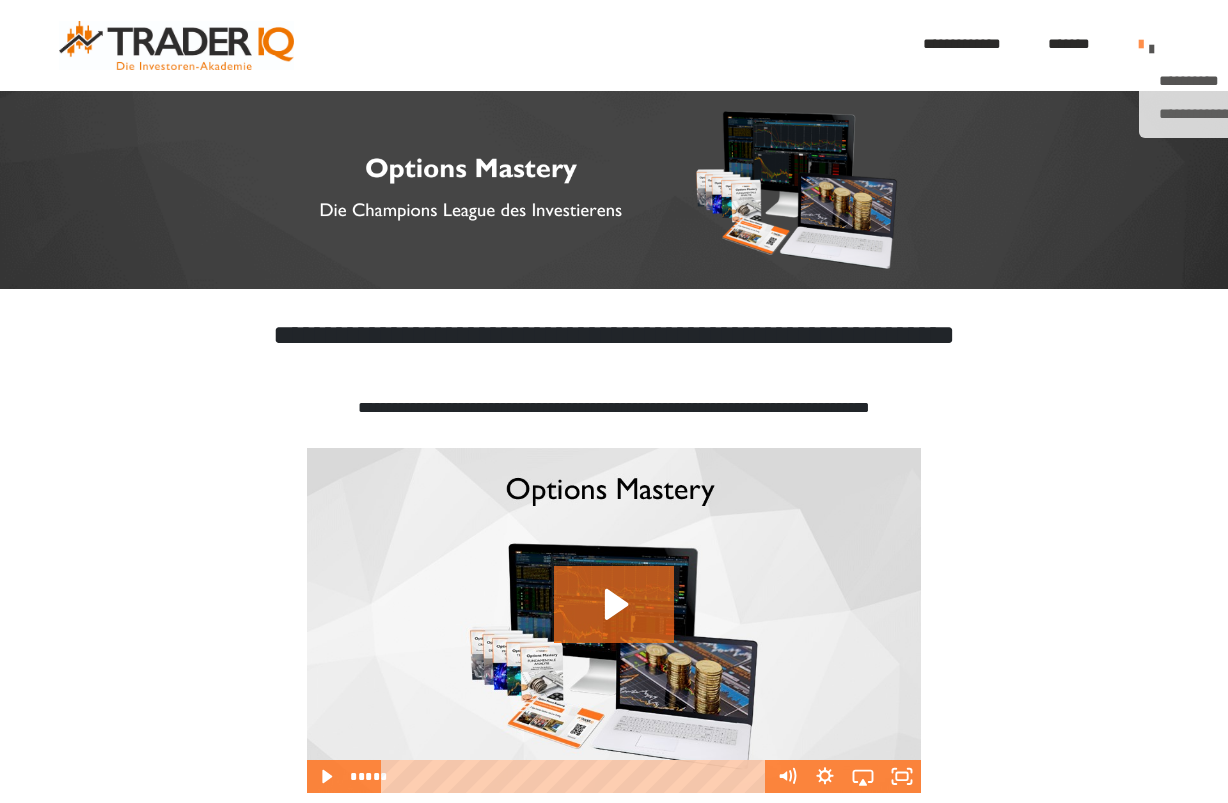 click on "**********" at bounding box center (1219, 114) 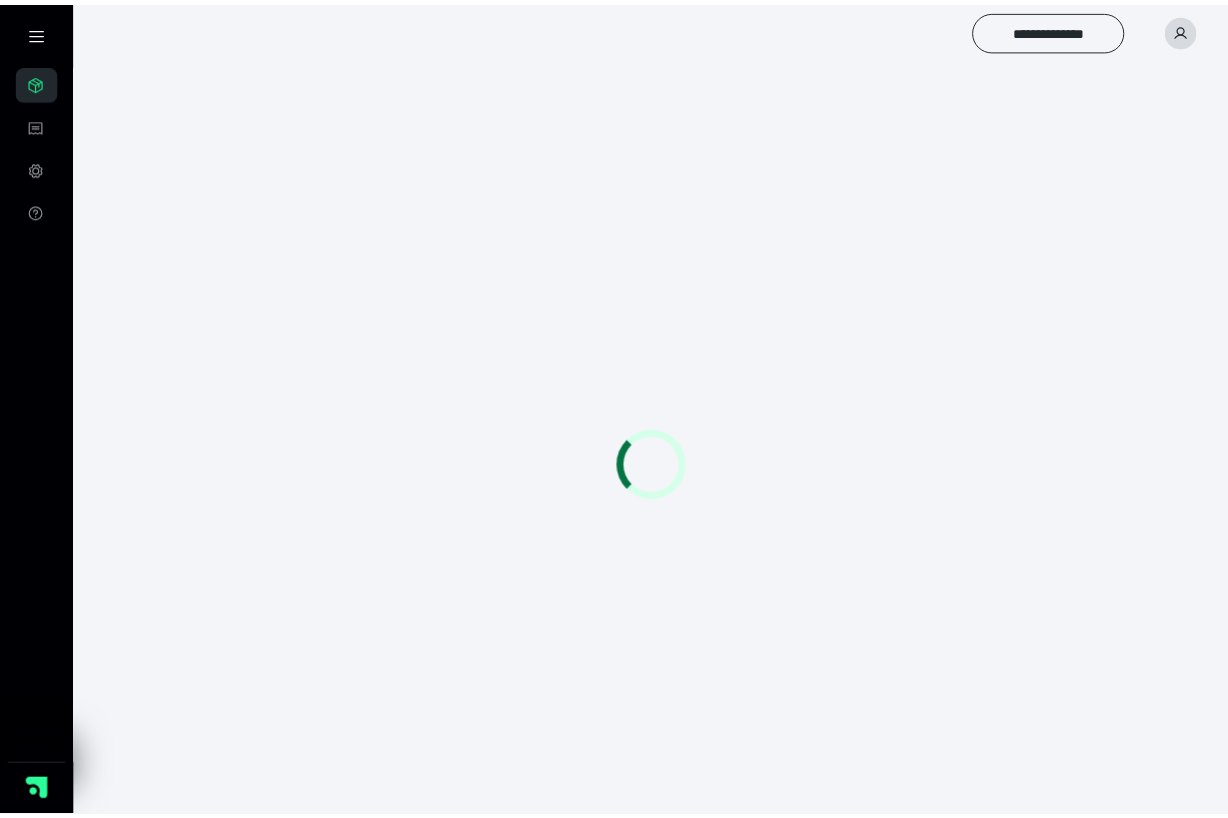 scroll, scrollTop: 0, scrollLeft: 0, axis: both 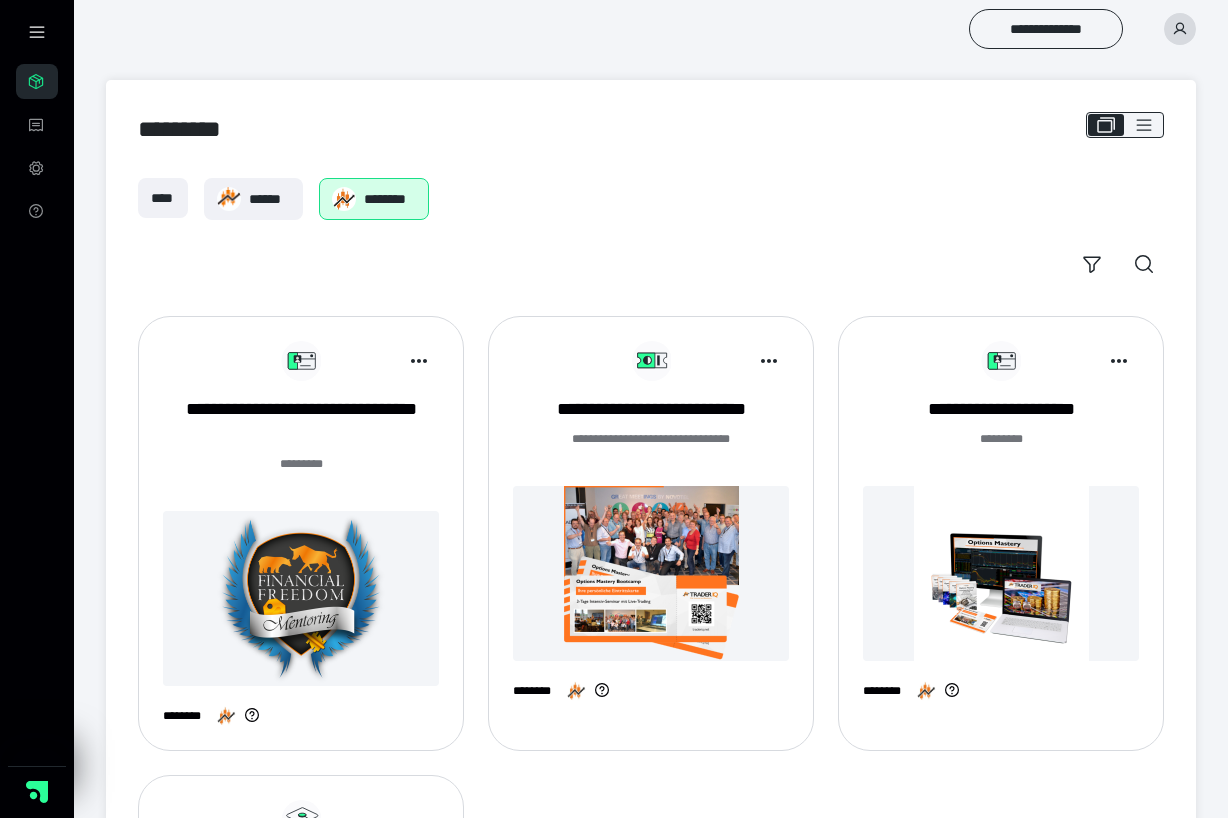 click at bounding box center [1080, 361] 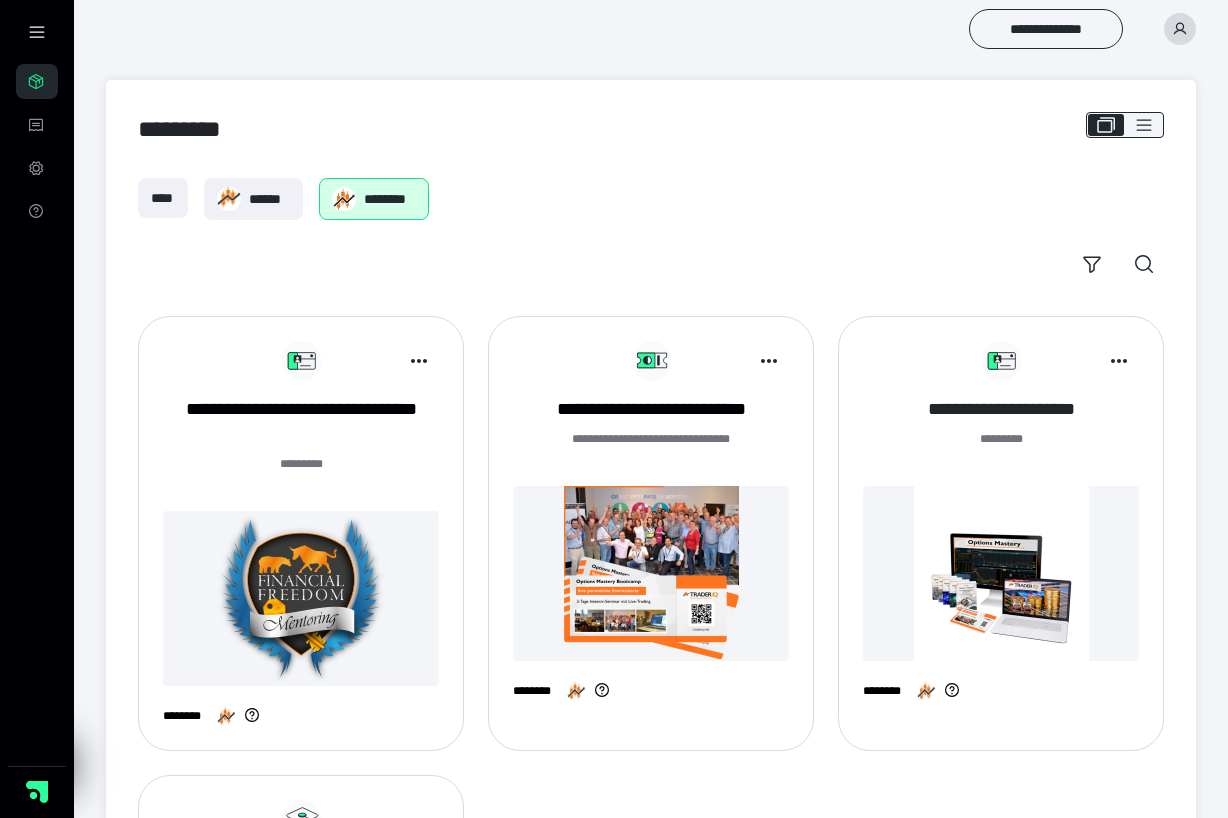 click on "**********" at bounding box center [1001, 409] 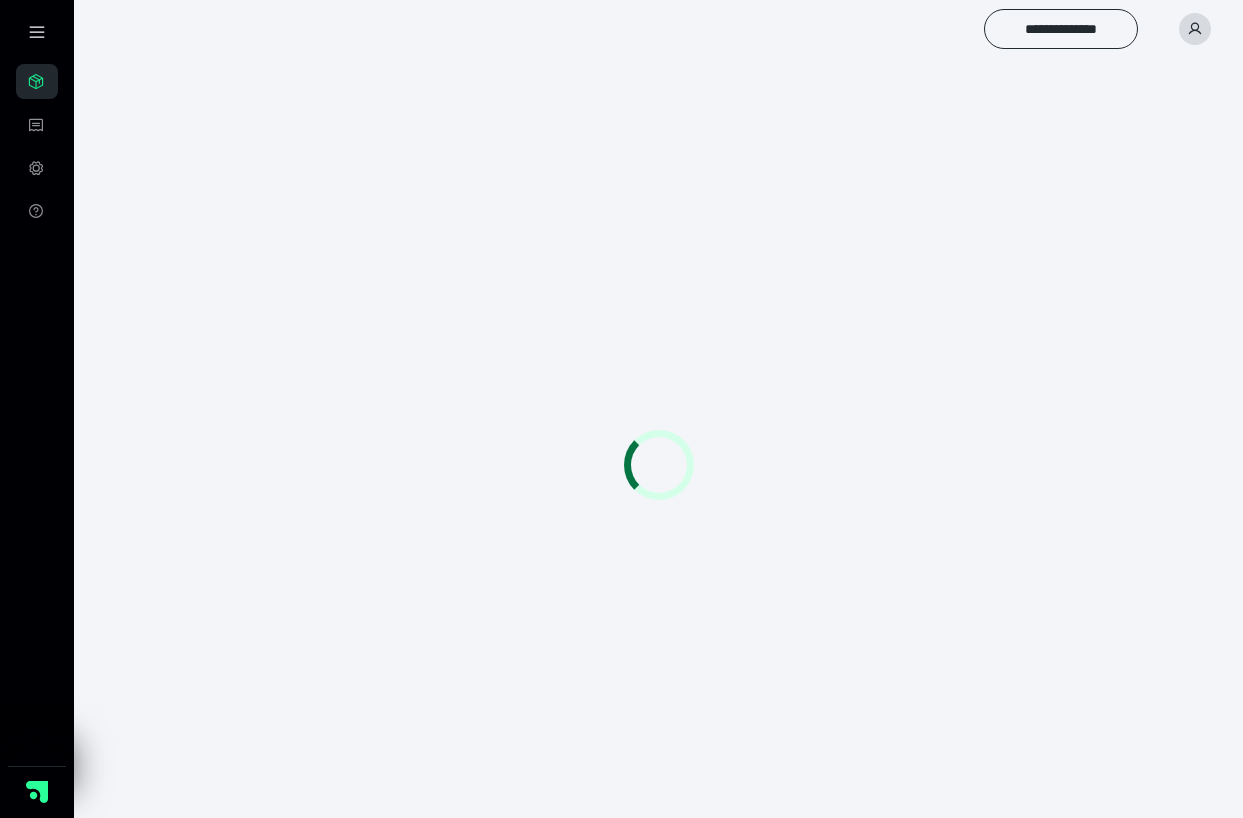 scroll, scrollTop: 0, scrollLeft: 0, axis: both 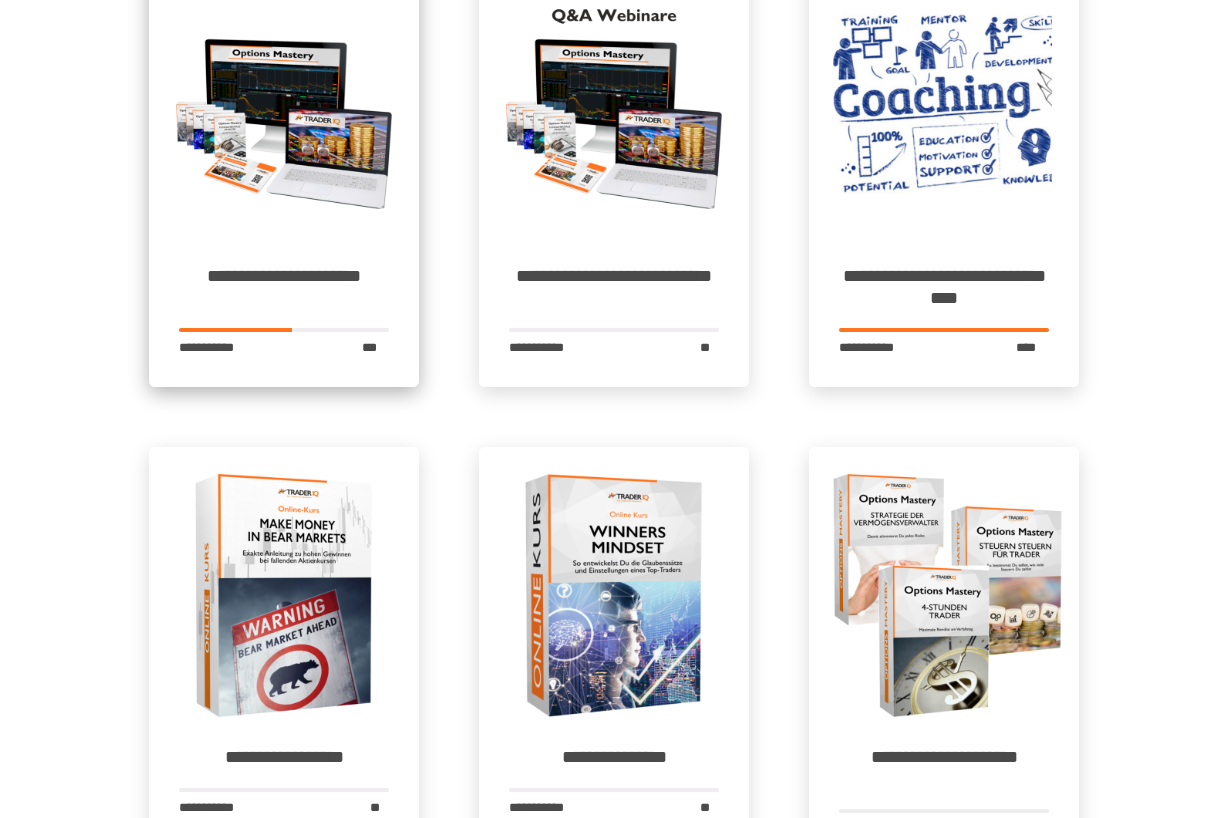 click at bounding box center [284, 101] 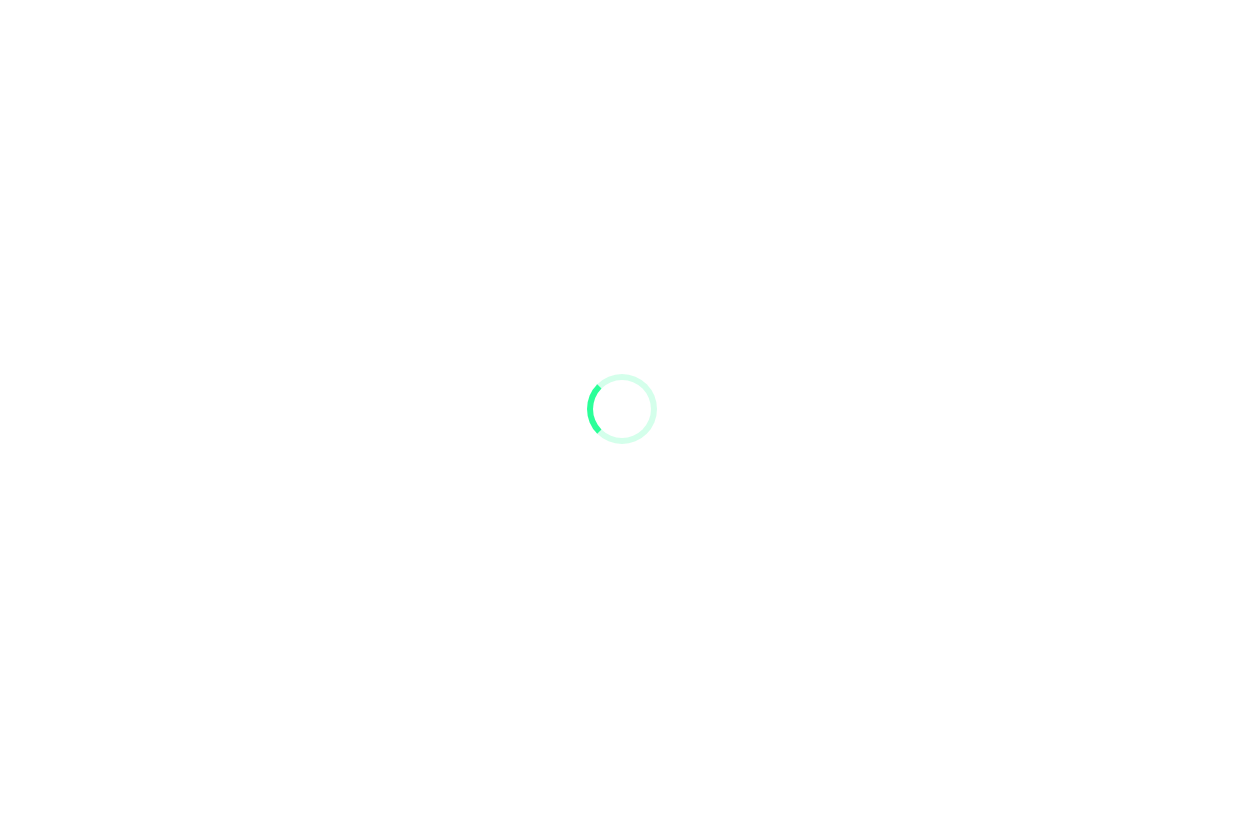 scroll, scrollTop: 0, scrollLeft: 0, axis: both 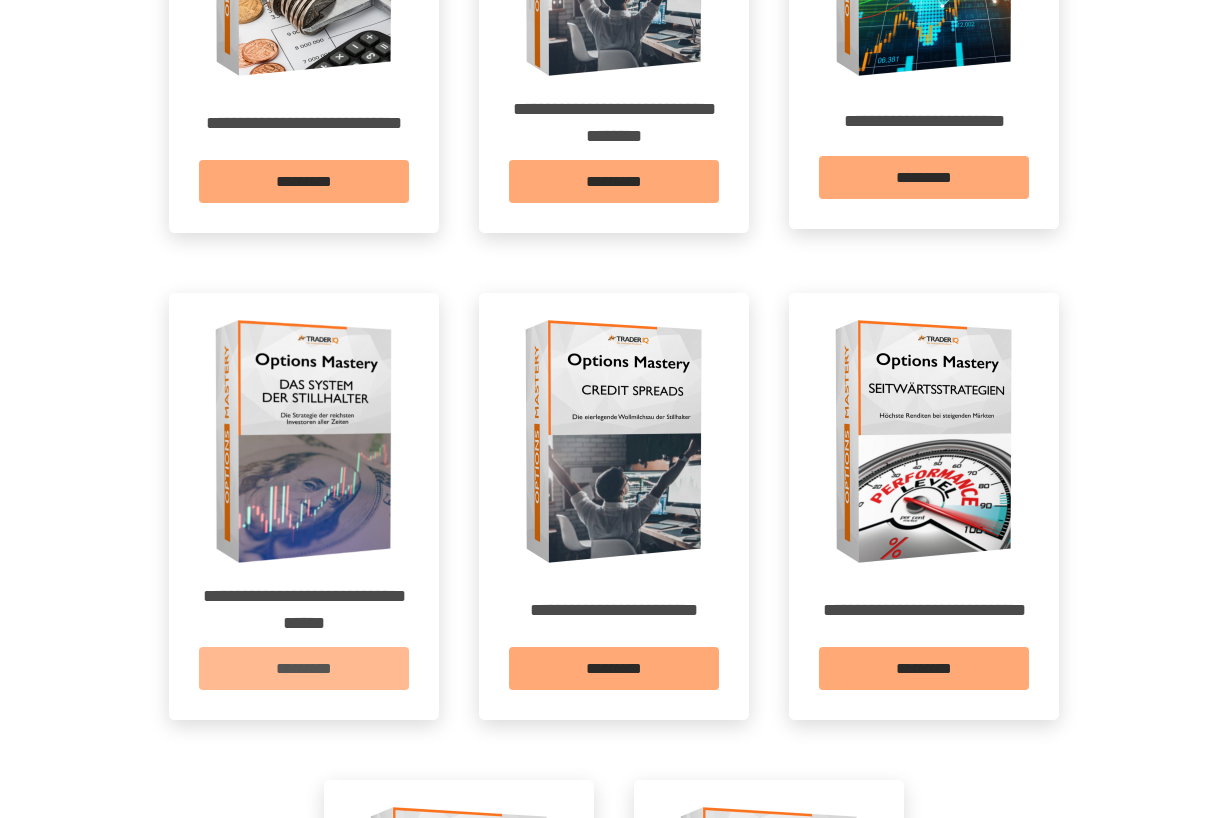 click on "*********" at bounding box center [304, 668] 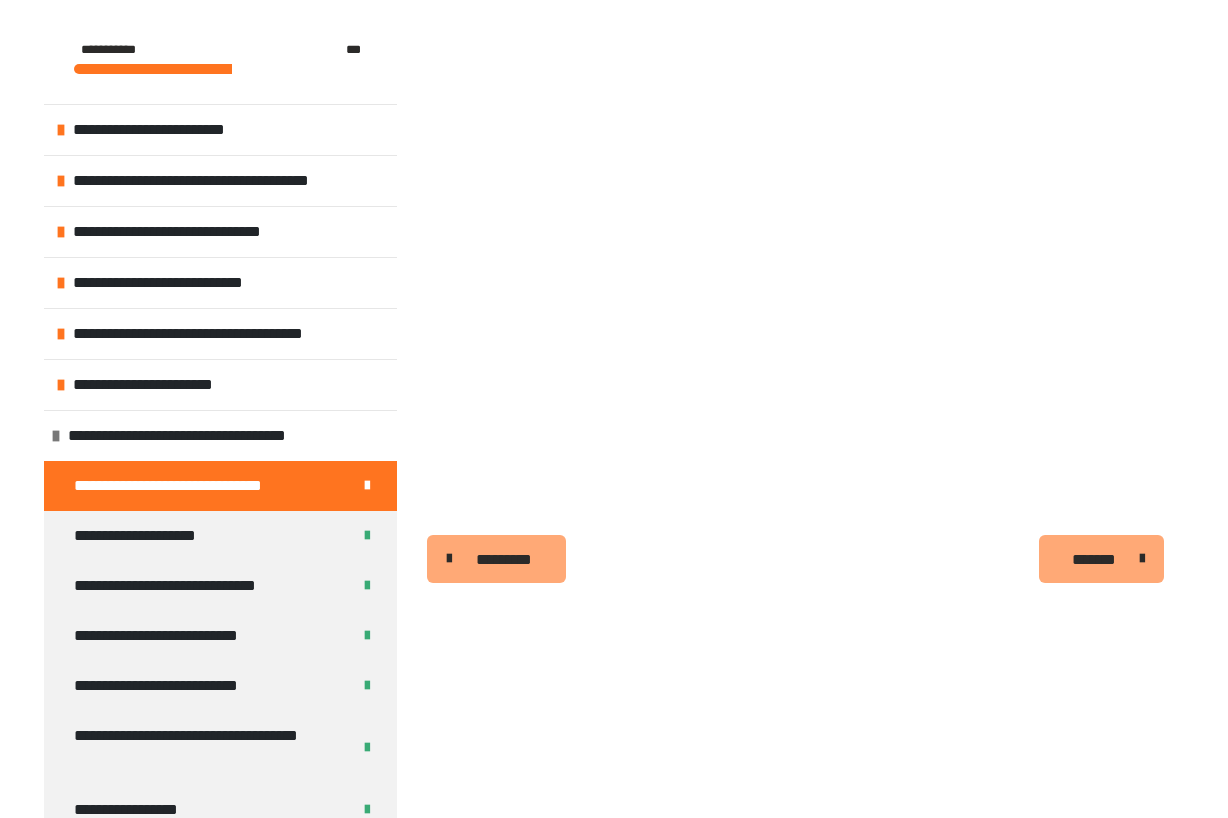 scroll, scrollTop: 431, scrollLeft: 0, axis: vertical 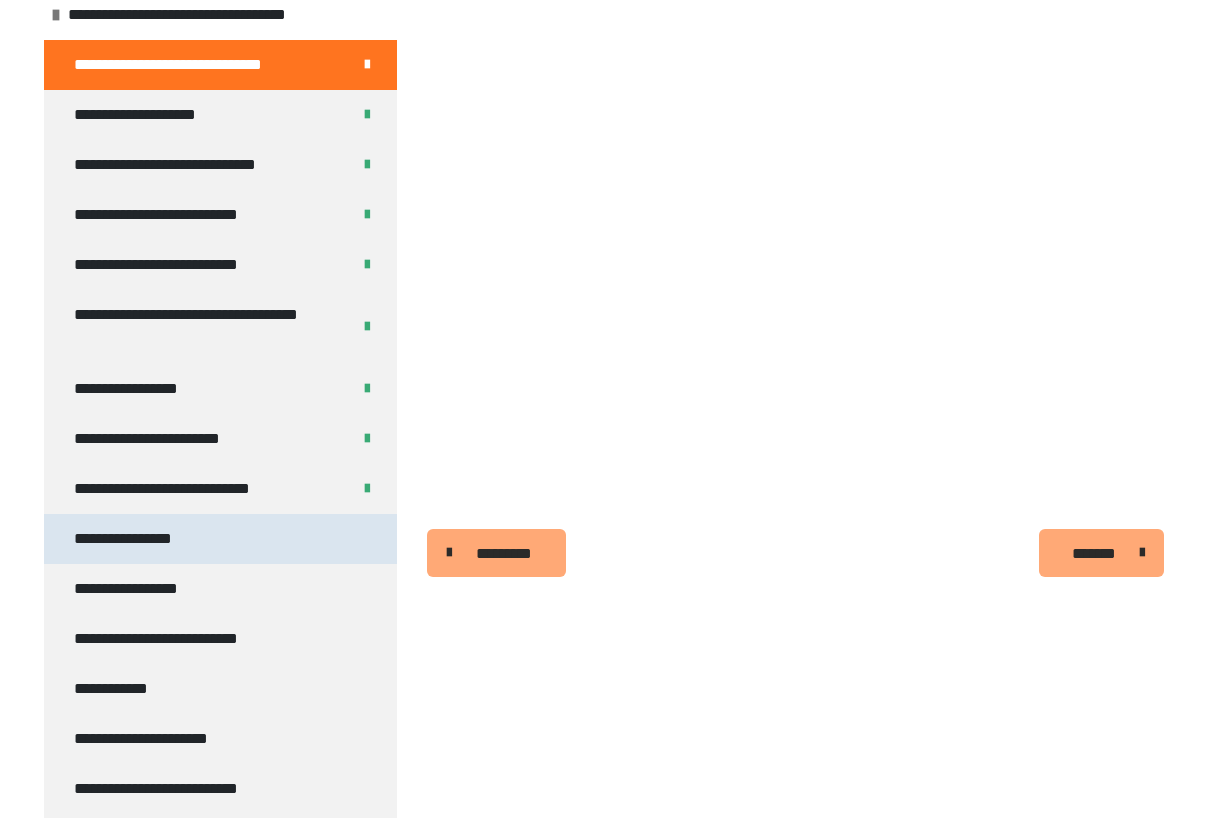 click on "**********" at bounding box center (220, 539) 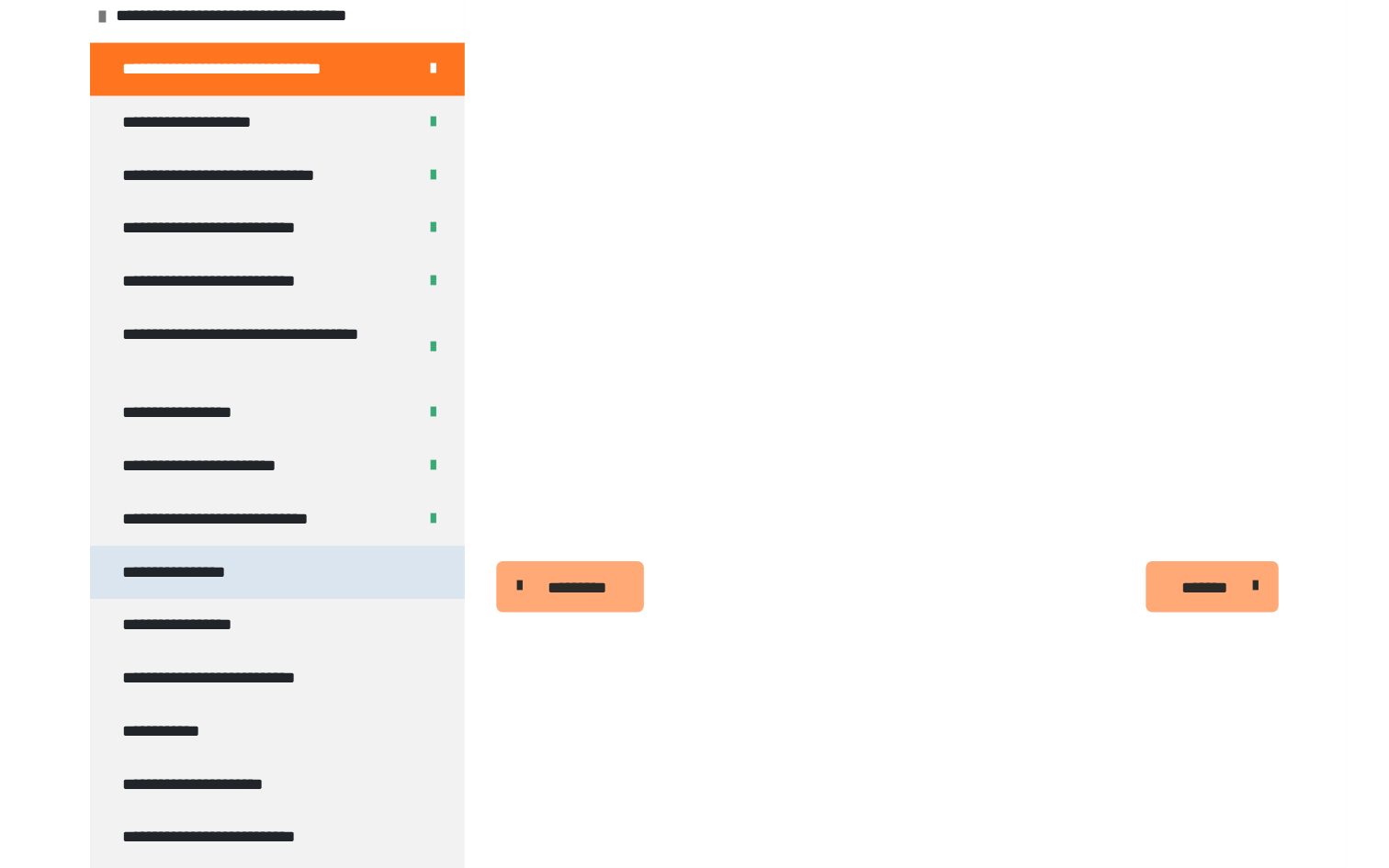 scroll, scrollTop: 332, scrollLeft: 0, axis: vertical 